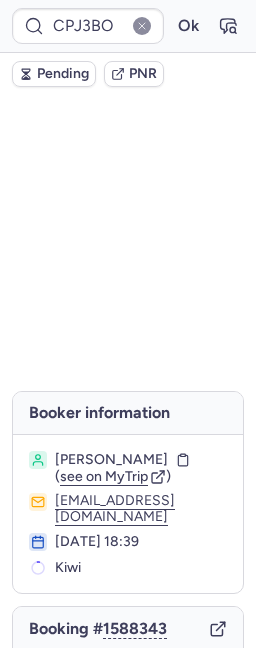scroll, scrollTop: 0, scrollLeft: 0, axis: both 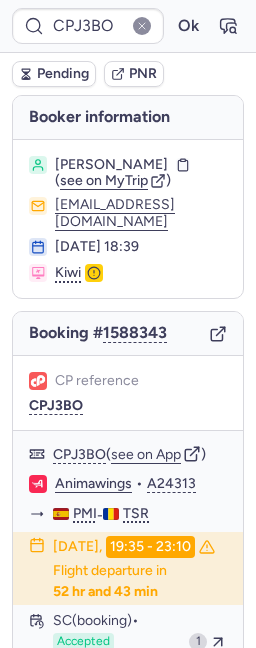 click on "CP reference CPJ3BO" 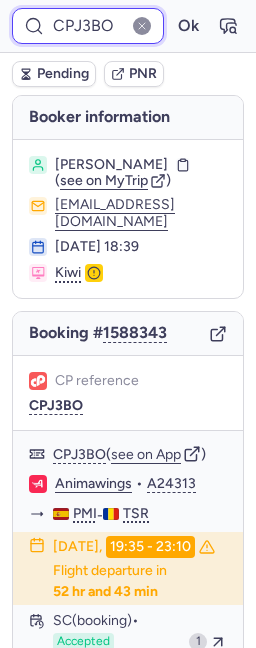 click on "CPJ3BO" at bounding box center (88, 26) 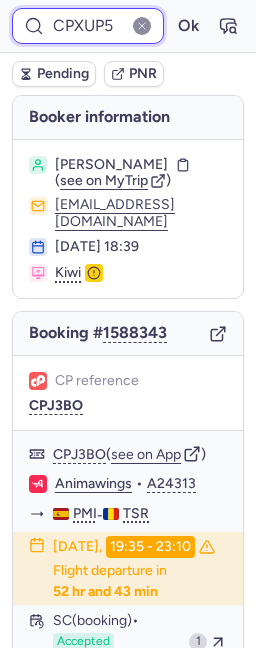 type on "CPXUP5" 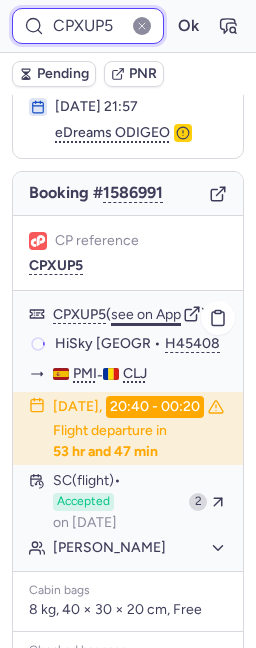 scroll, scrollTop: 143, scrollLeft: 0, axis: vertical 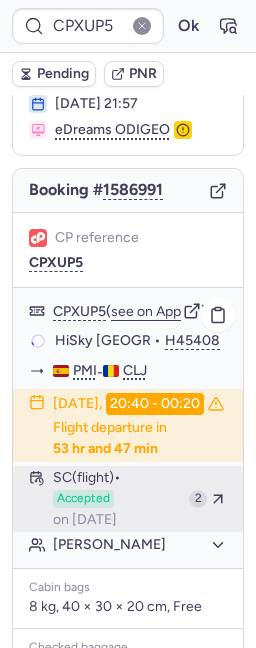 click on "on [DATE]" at bounding box center [85, 520] 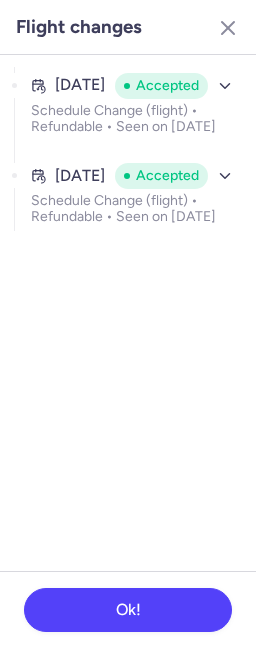 click on "Jul 14, 2025 Accepted Schedule Change (flight) • Refundable • Seen on Jul 15, 2025 Jul 14, 2025 Accepted Schedule Change (flight) • Refundable • Seen on Jul 15, 2025" 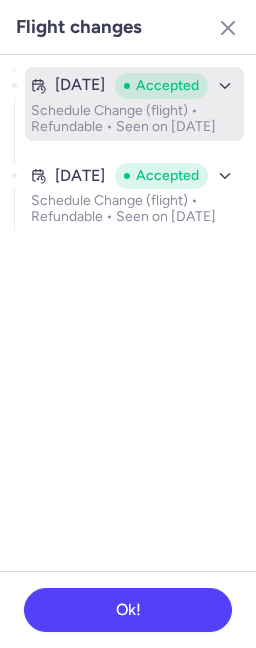 click 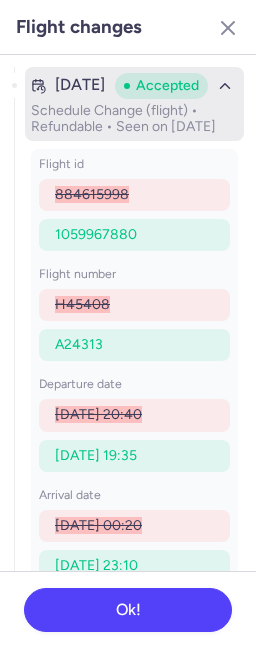 click 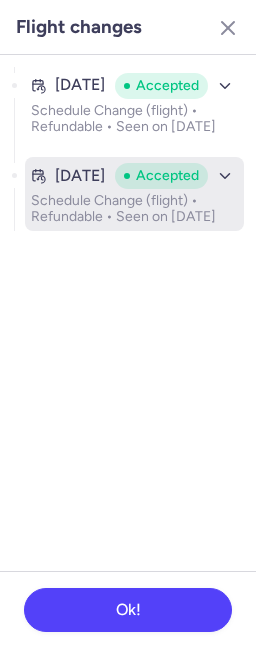 click on "Schedule Change (flight) • Refundable • Seen on Jul 15, 2025" at bounding box center [134, 209] 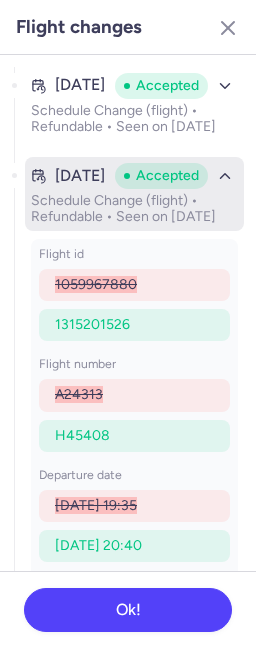 click on "Schedule Change (flight) • Refundable • Seen on Jul 15, 2025" at bounding box center [134, 209] 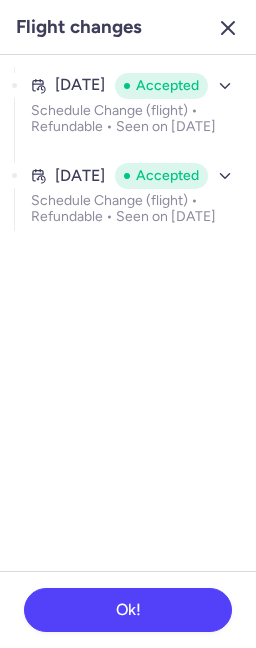 click 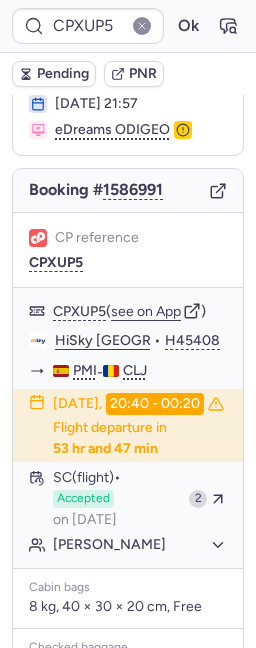 click at bounding box center [142, 26] 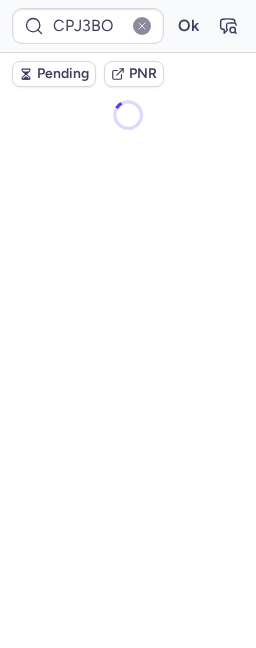 scroll, scrollTop: 0, scrollLeft: 0, axis: both 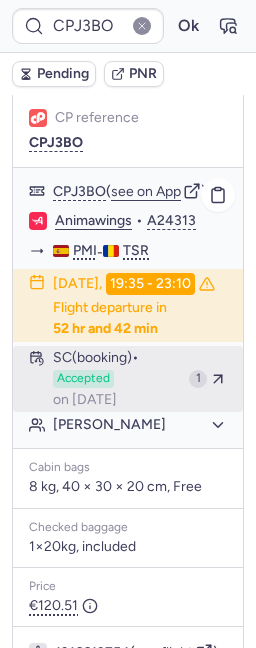 click on "SC   (booking)" at bounding box center [96, 358] 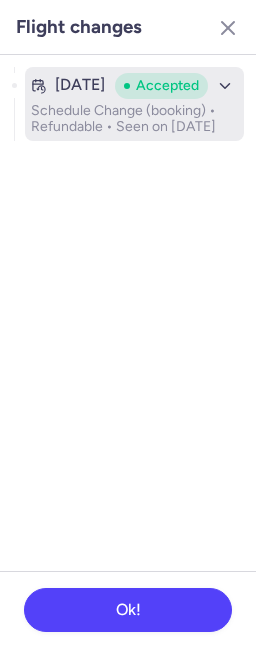 click on "[DATE] Accepted Schedule Change (booking) • Refundable • Seen on [DATE]" at bounding box center (134, 104) 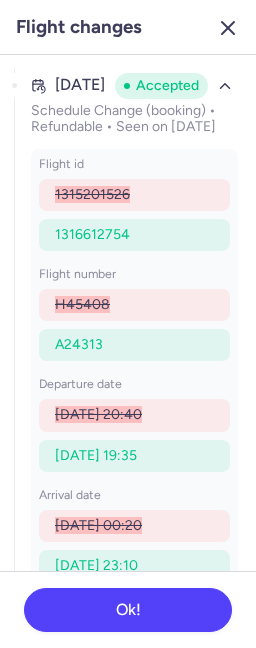 click 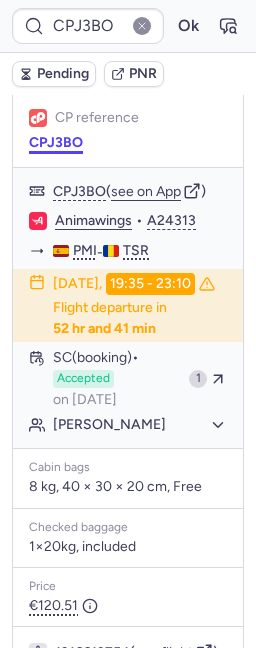 click on "CPJ3BO" at bounding box center (56, 143) 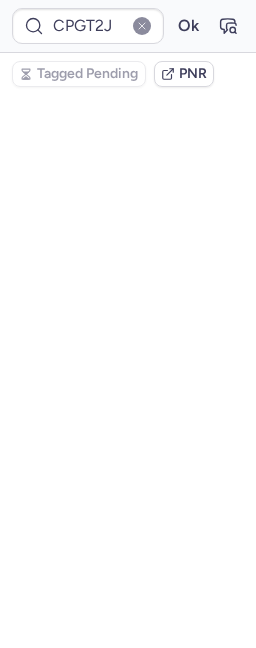 scroll, scrollTop: 0, scrollLeft: 0, axis: both 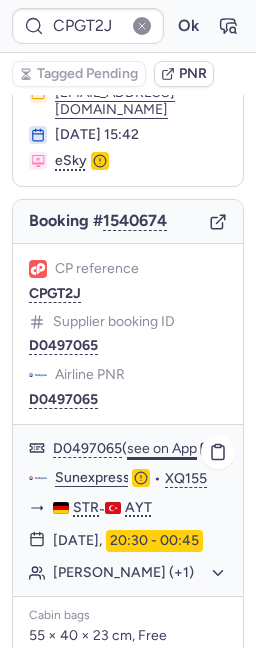 click on "see on App" 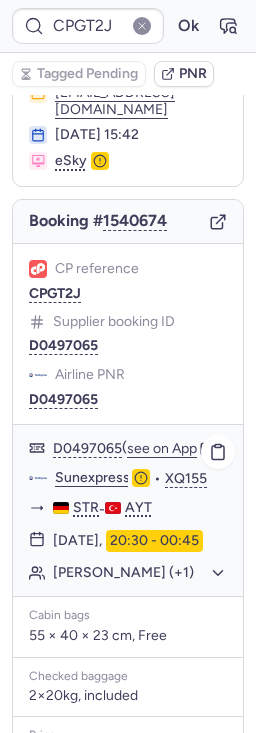 scroll, scrollTop: 404, scrollLeft: 0, axis: vertical 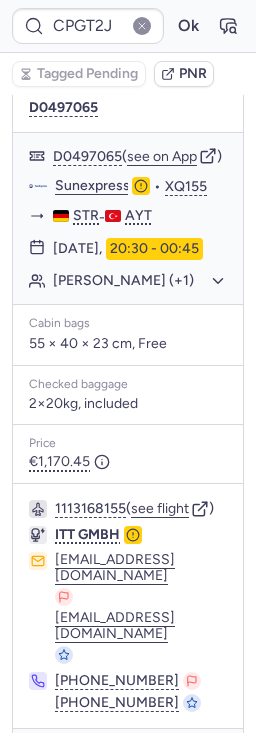 click at bounding box center [41, 757] 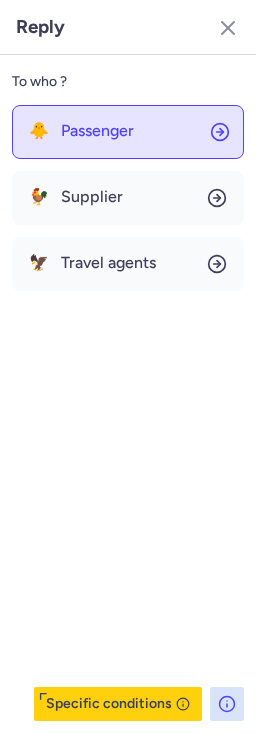 click on "🐥 Passenger" 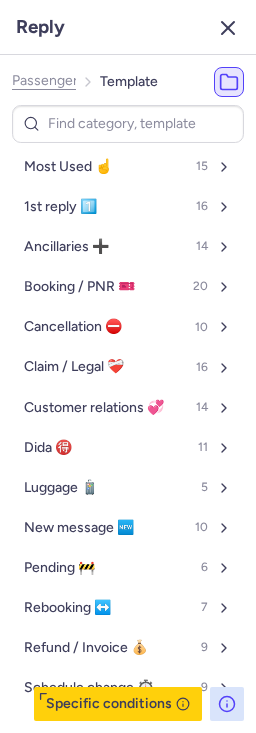click 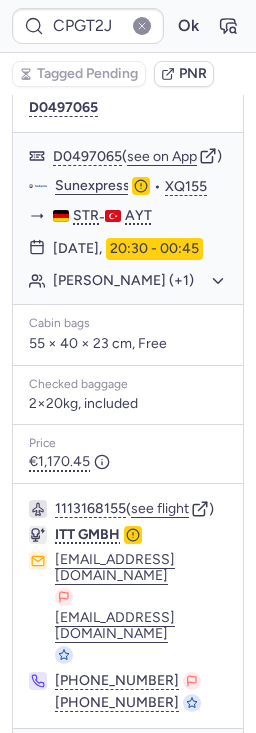 click 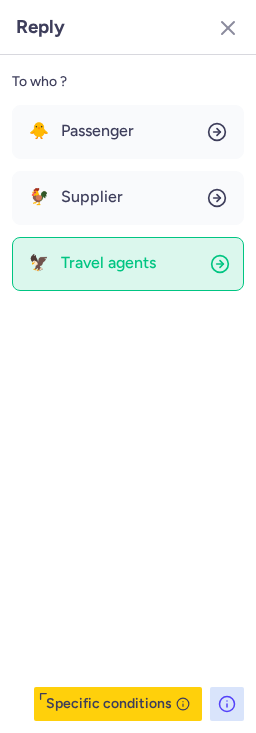 click on "Travel agents" at bounding box center [108, 263] 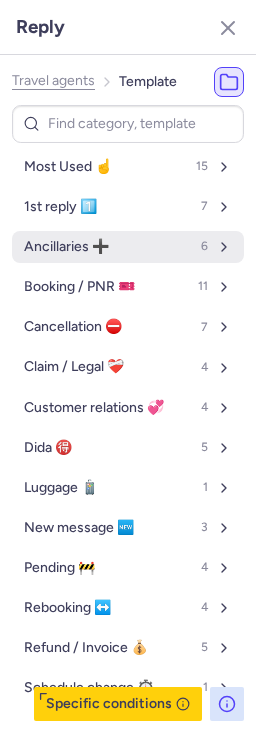 click on "Ancillaries ➕" at bounding box center (66, 247) 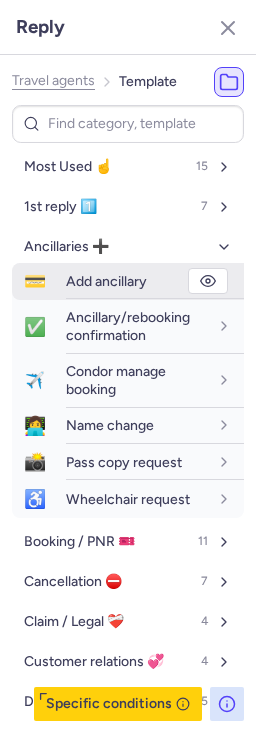 click on "Add ancillary" at bounding box center (155, 281) 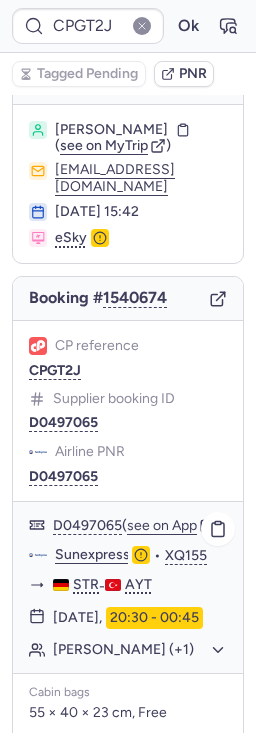 scroll, scrollTop: 0, scrollLeft: 0, axis: both 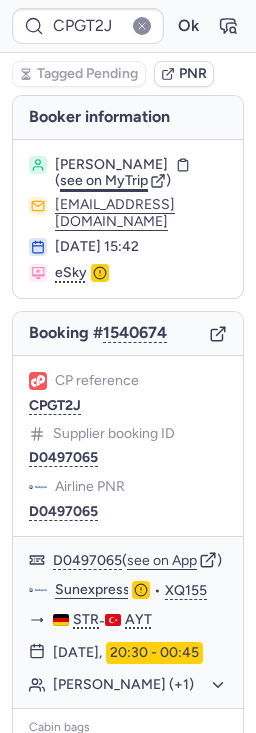 click on "see on MyTrip" at bounding box center (104, 180) 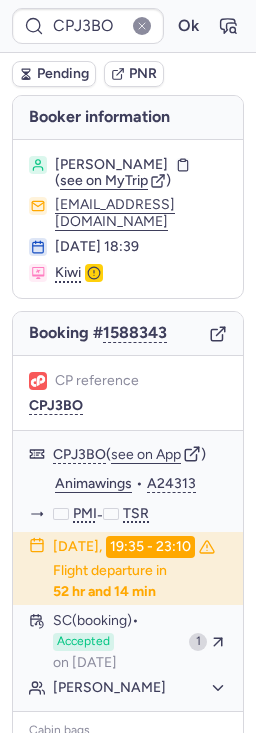 type on "CPGT2J" 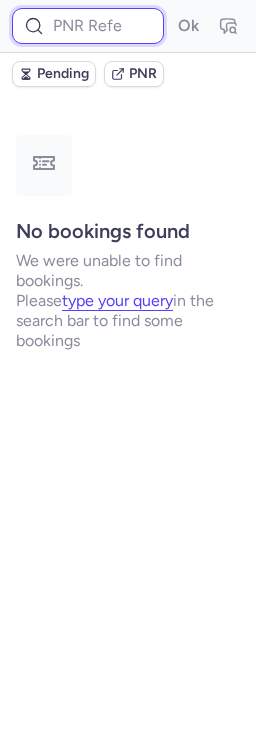 click at bounding box center [88, 26] 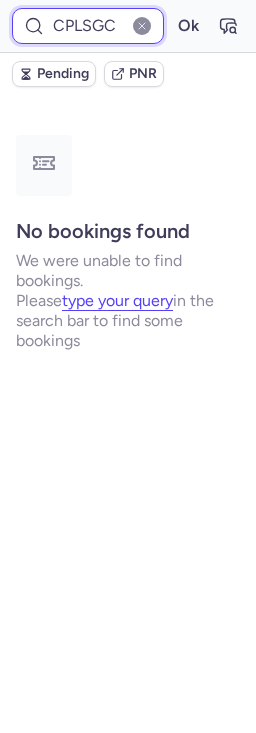type on "CPLSGC" 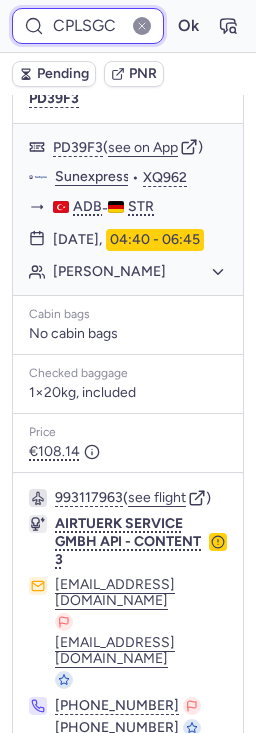 scroll, scrollTop: 473, scrollLeft: 0, axis: vertical 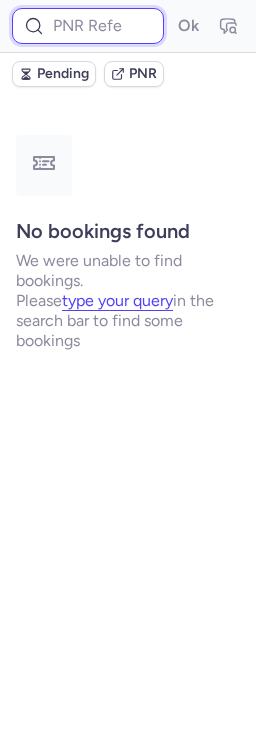 click at bounding box center [88, 26] 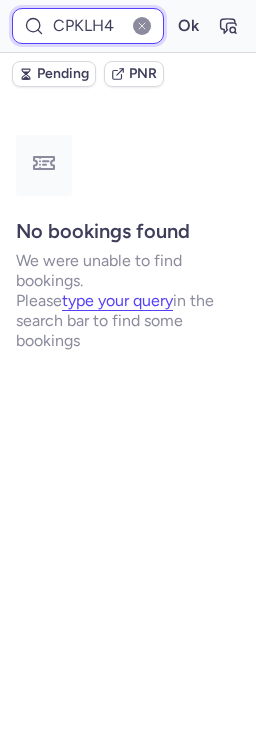 type on "CPKLH4" 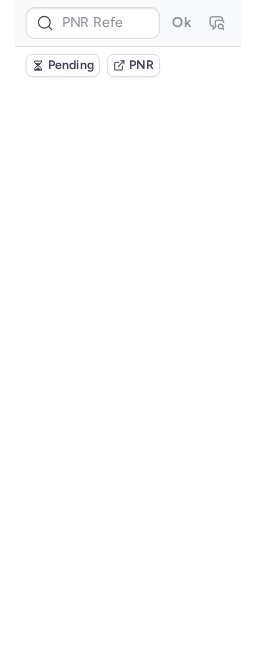 scroll, scrollTop: 0, scrollLeft: 0, axis: both 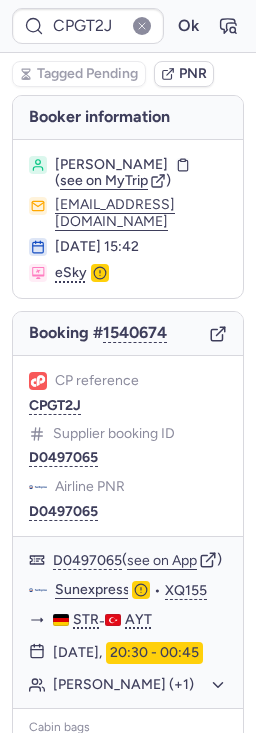 type on "CPJ3BO" 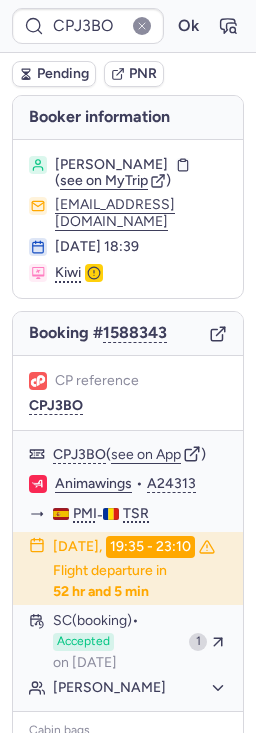 type 